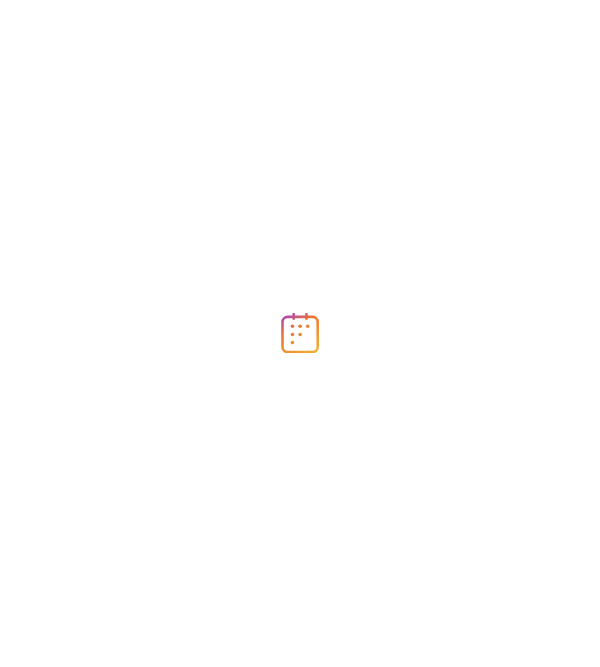 scroll, scrollTop: 0, scrollLeft: 0, axis: both 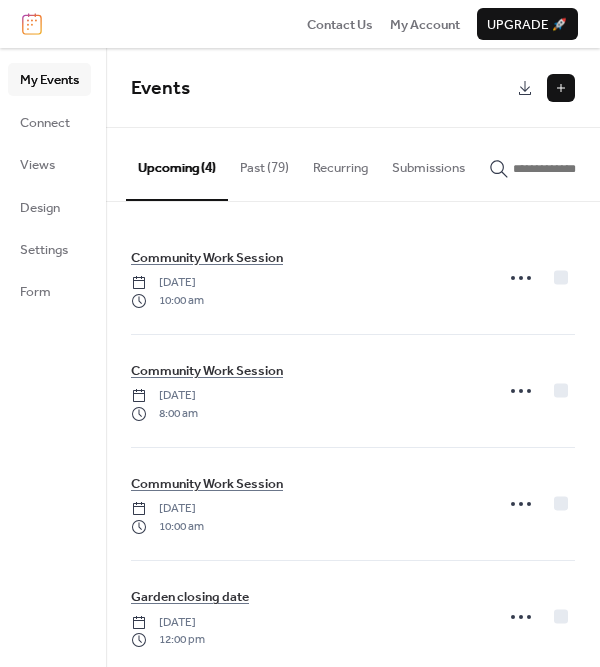 click at bounding box center (561, 88) 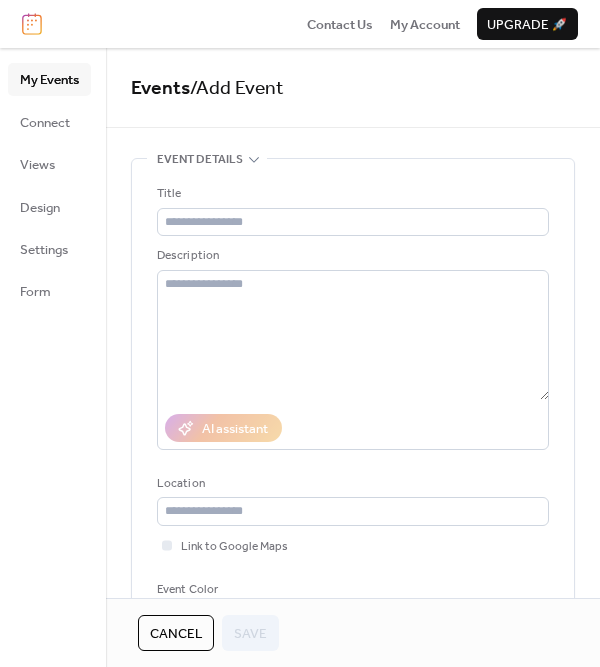 click on "My Events" at bounding box center [49, 80] 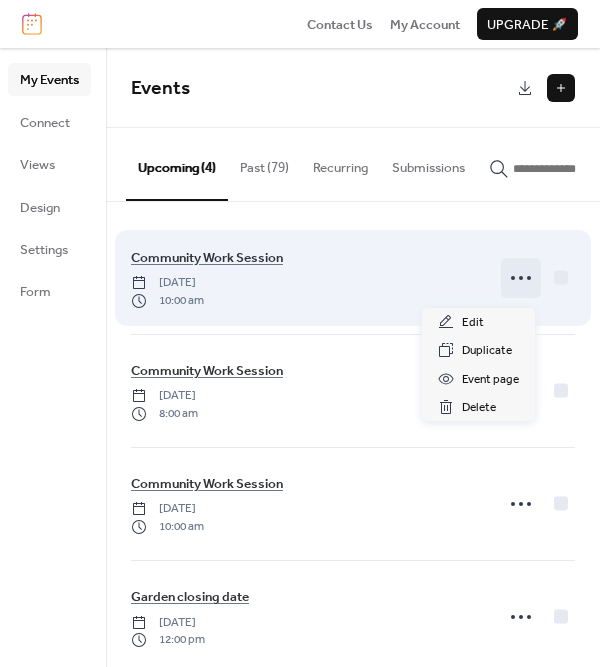 click 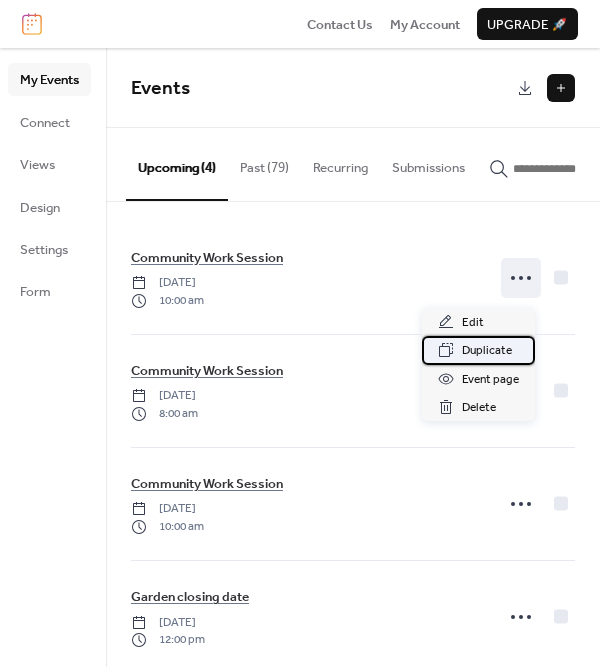 click on "Duplicate" at bounding box center (487, 351) 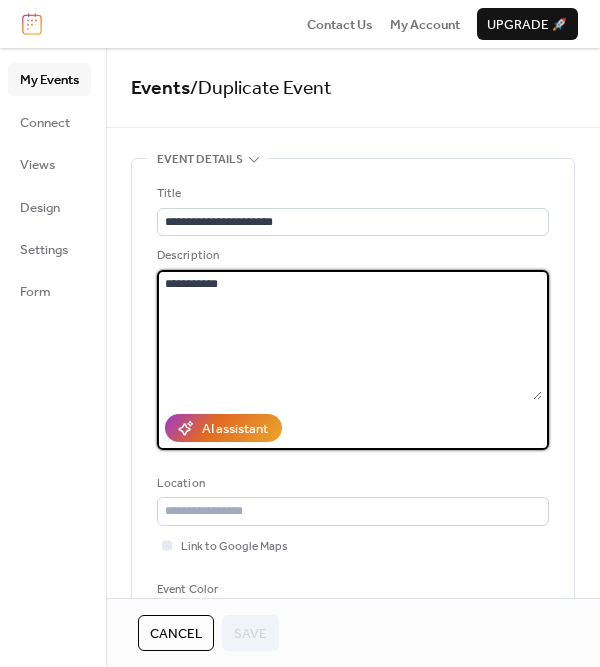 drag, startPoint x: 251, startPoint y: 276, endPoint x: 200, endPoint y: 291, distance: 53.160137 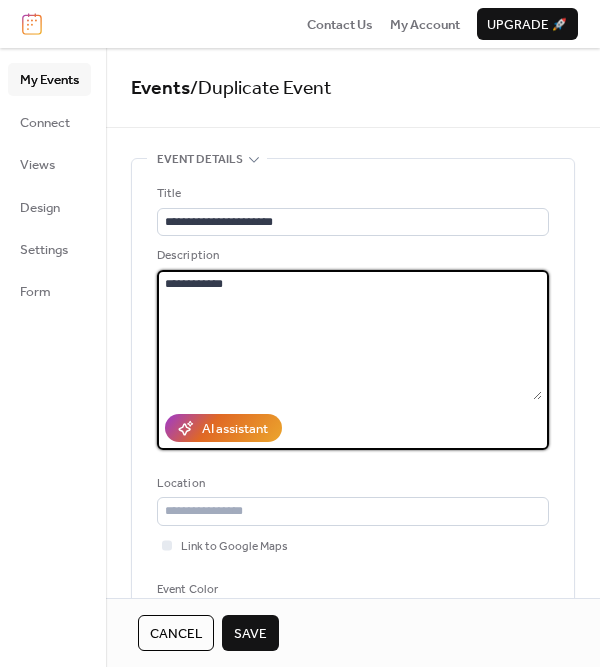 type on "**********" 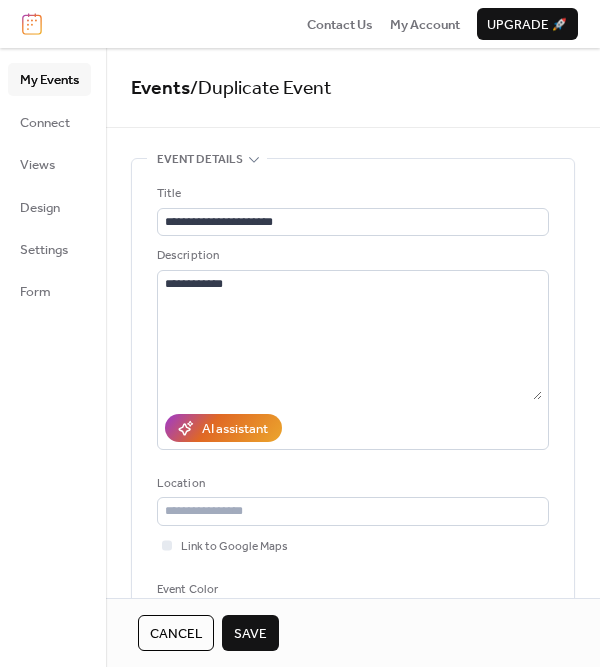 click on "Link to Google Maps" at bounding box center (353, 546) 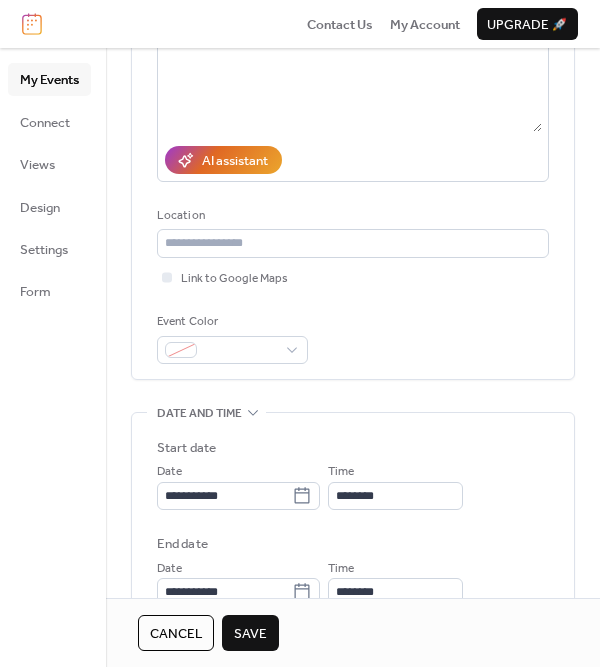 scroll, scrollTop: 286, scrollLeft: 0, axis: vertical 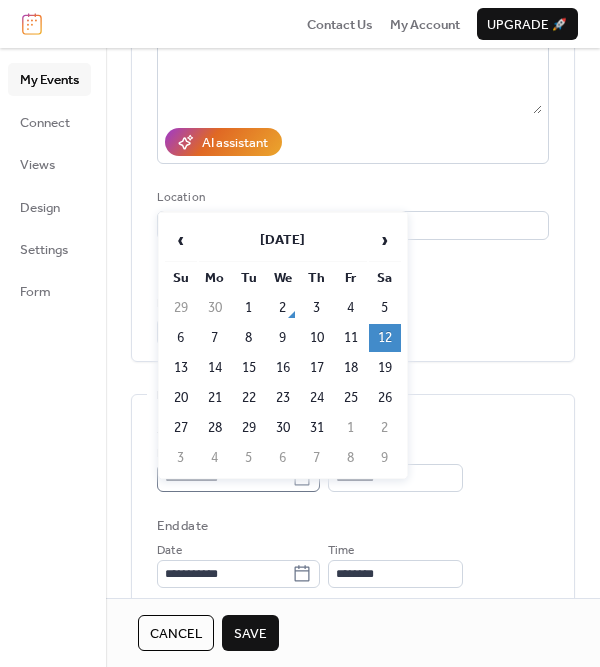 click 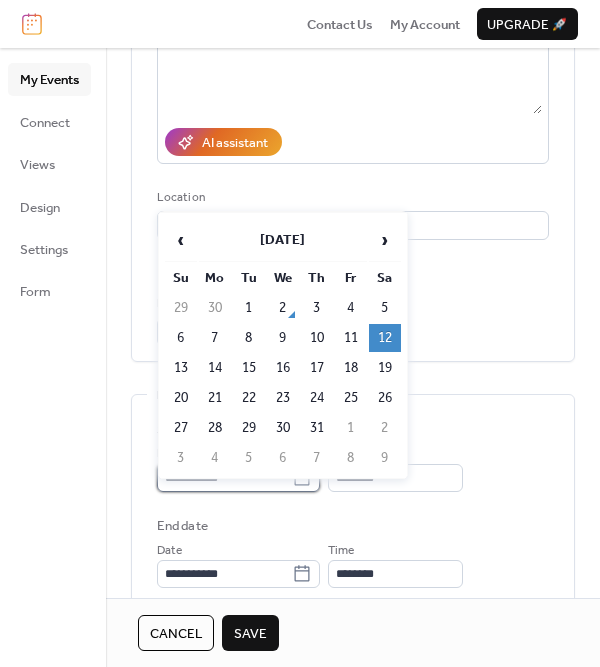 click on "**********" at bounding box center (224, 478) 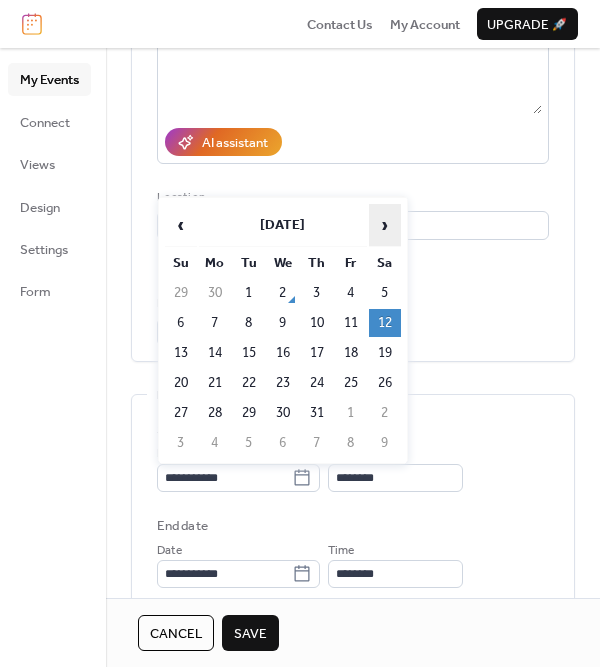 click on "›" at bounding box center (385, 225) 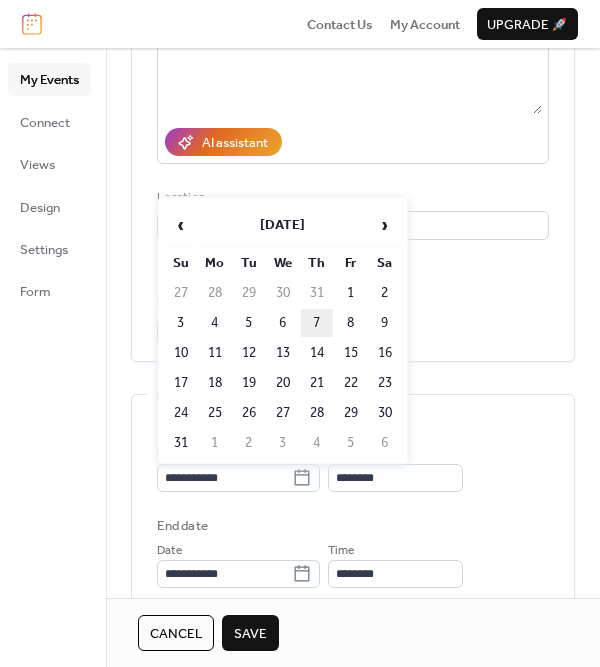 click on "7" at bounding box center [317, 323] 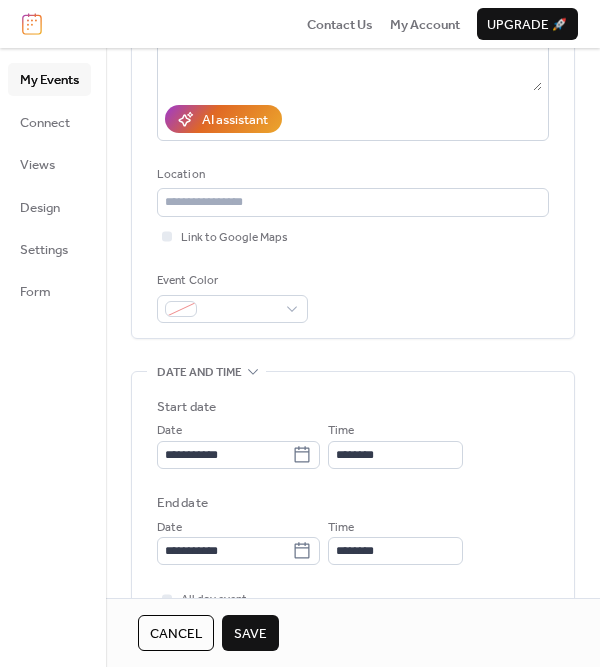 scroll, scrollTop: 318, scrollLeft: 0, axis: vertical 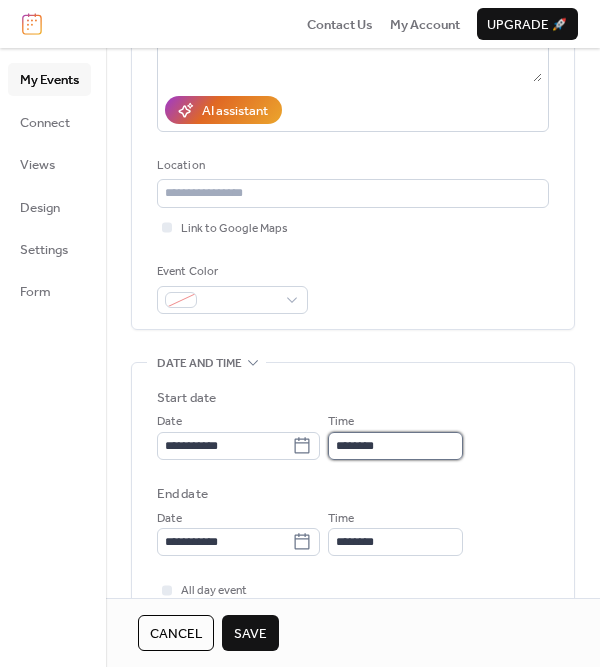 click on "********" at bounding box center (395, 446) 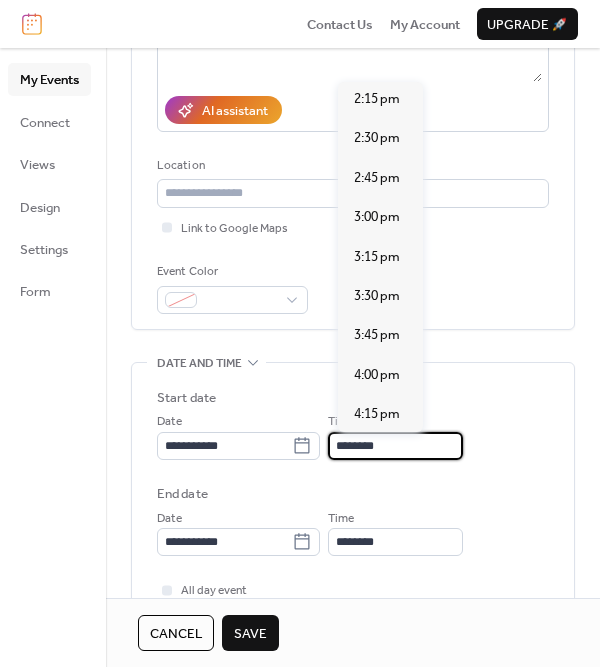 scroll, scrollTop: 2266, scrollLeft: 0, axis: vertical 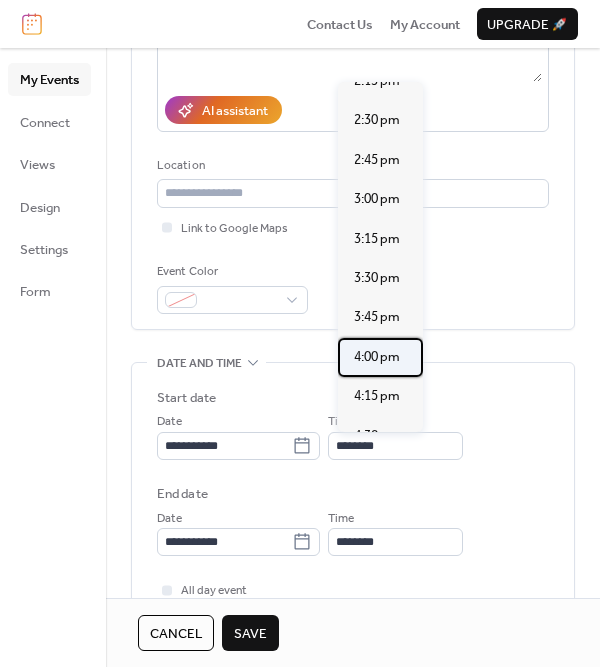 click on "4:00 pm" at bounding box center [377, 357] 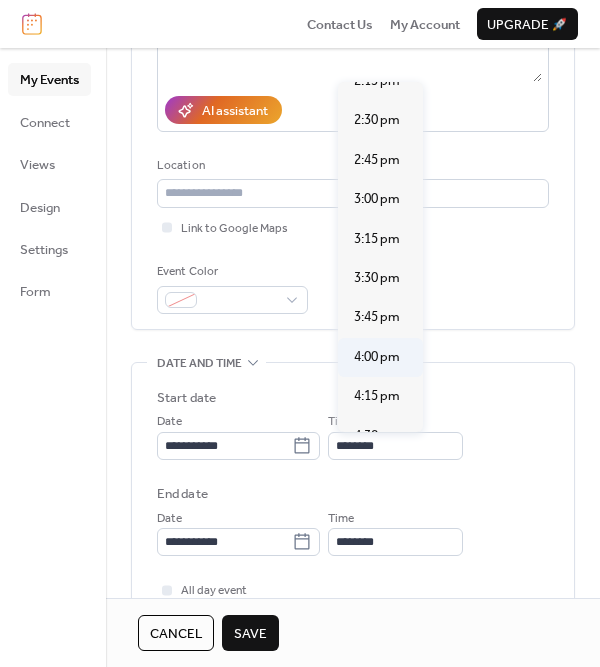 type on "*******" 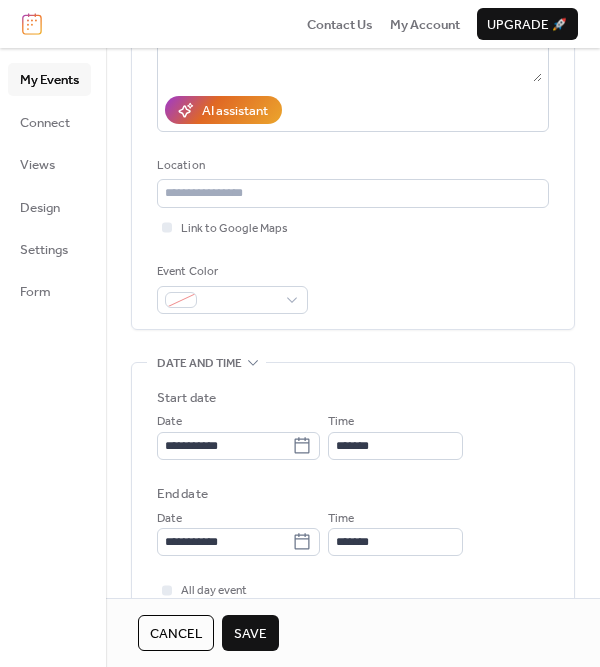 click on "Save" at bounding box center [250, 634] 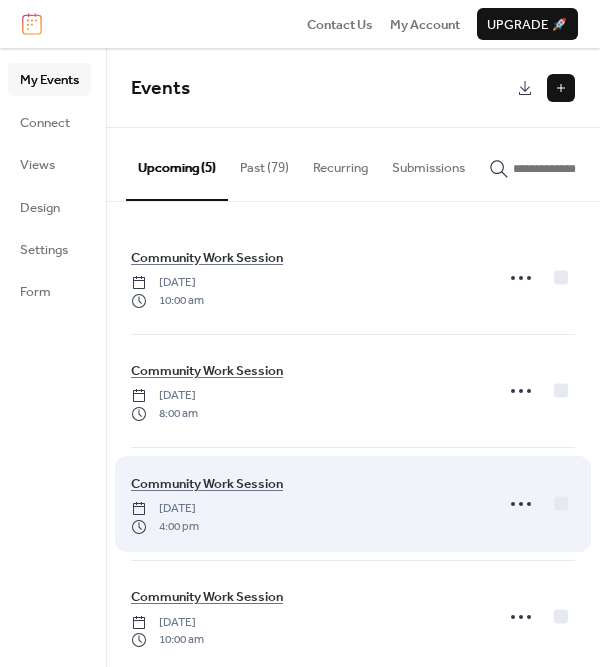 scroll, scrollTop: 54, scrollLeft: 0, axis: vertical 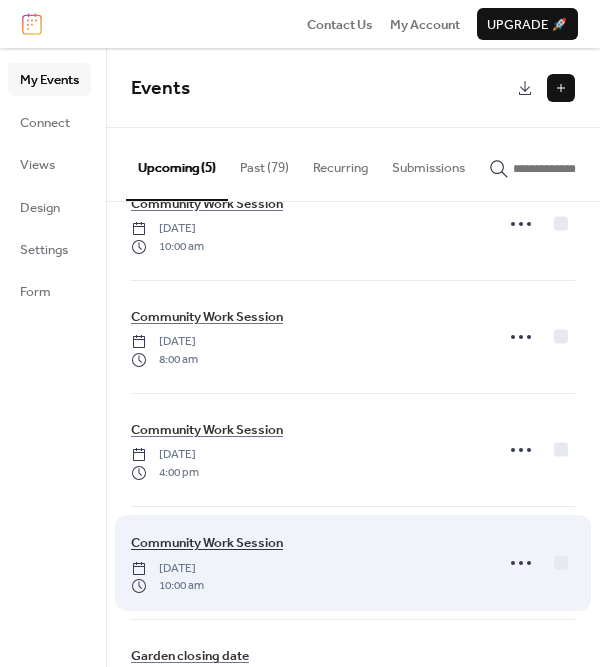 click on "Community Work Session" at bounding box center [207, 543] 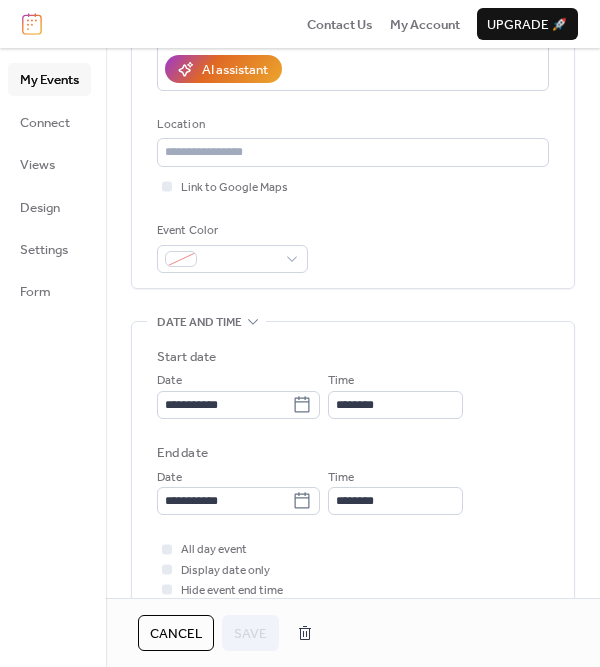 scroll, scrollTop: 436, scrollLeft: 0, axis: vertical 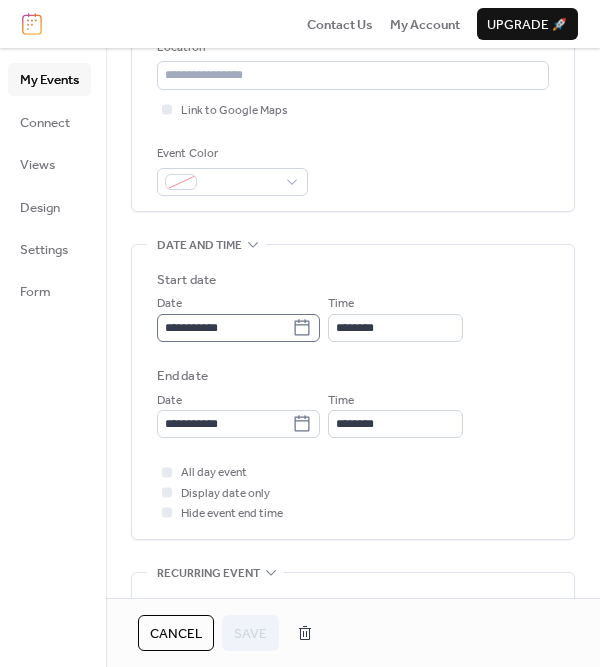 click 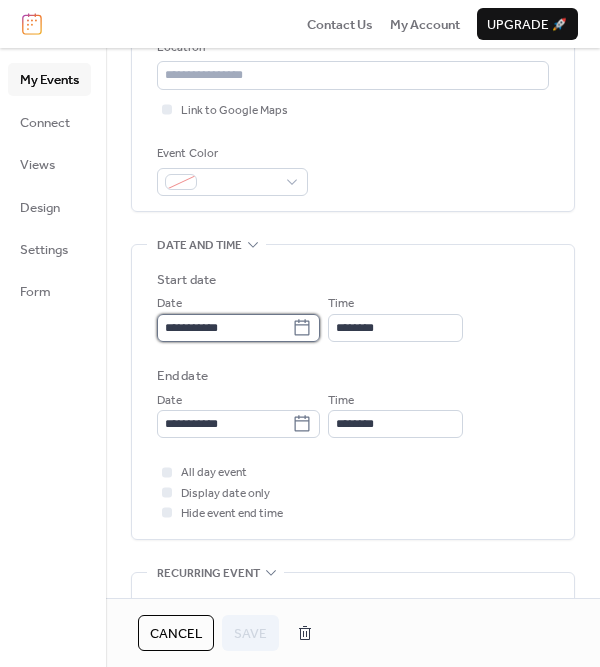 click on "**********" at bounding box center (224, 328) 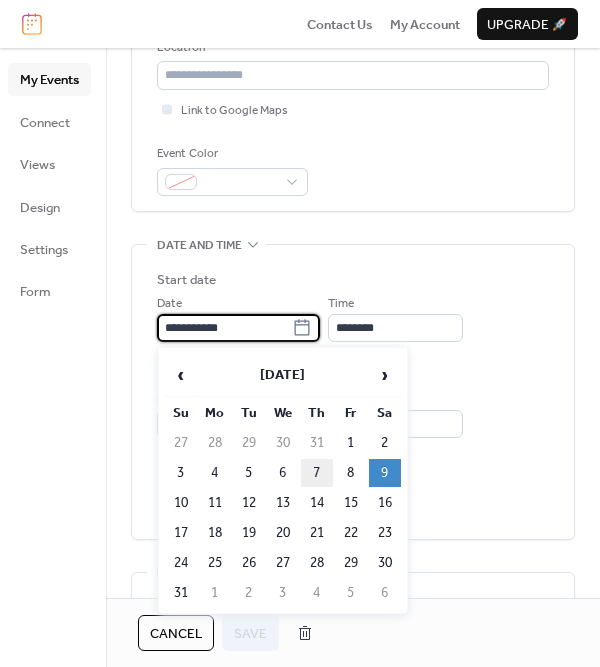 click on "7" at bounding box center (317, 473) 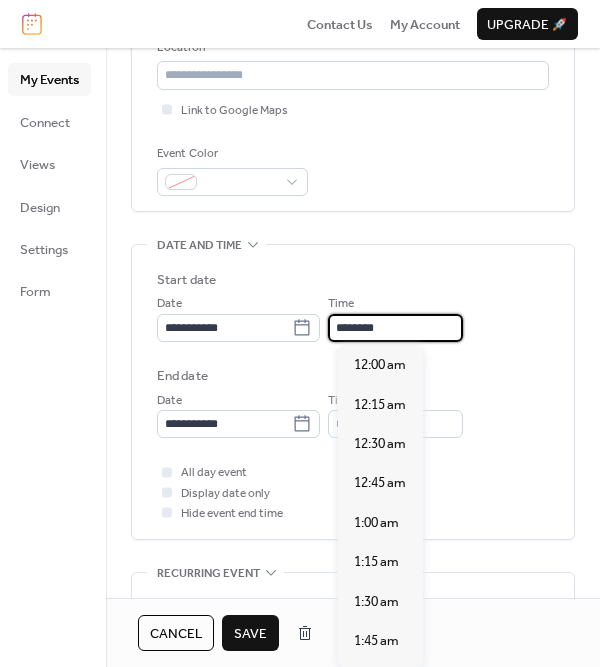 click on "********" at bounding box center (395, 328) 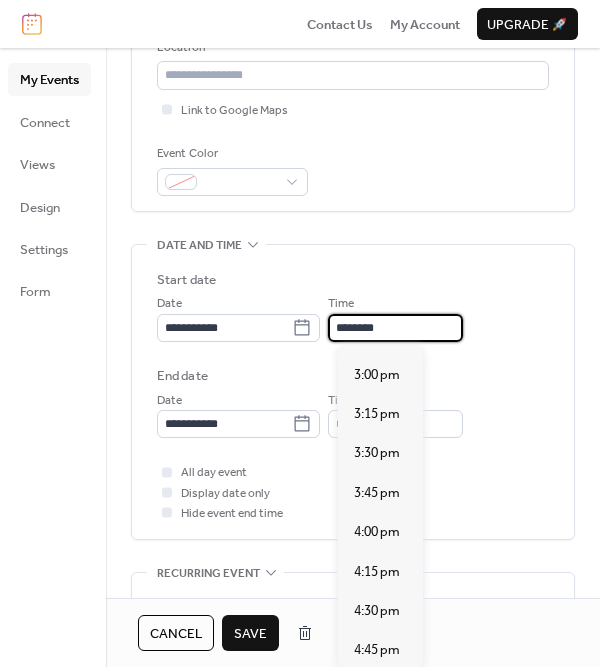 scroll, scrollTop: 2350, scrollLeft: 0, axis: vertical 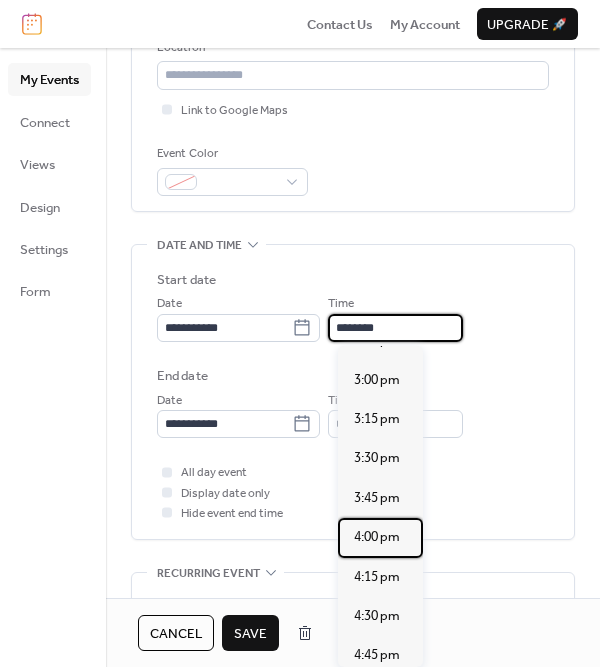 click on "4:00 pm" at bounding box center [377, 537] 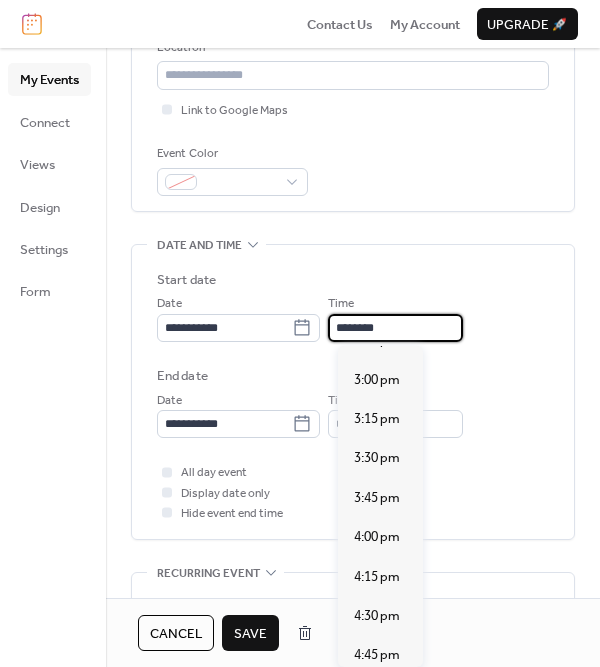 type on "*******" 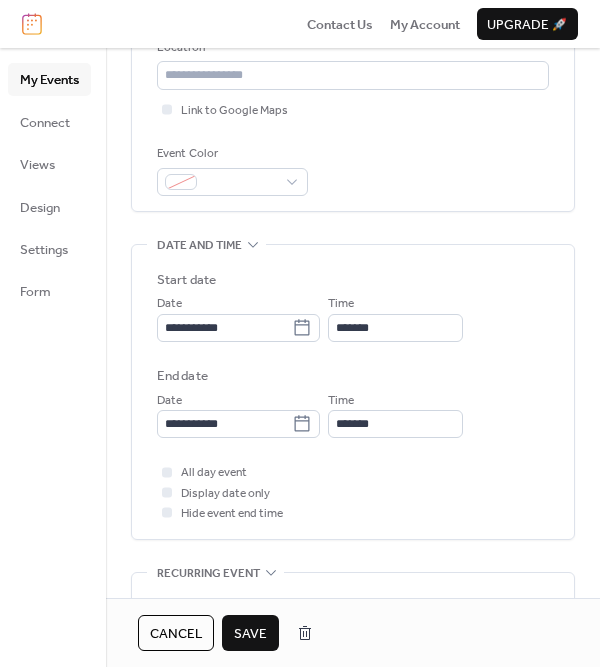 click on "Save" at bounding box center [250, 634] 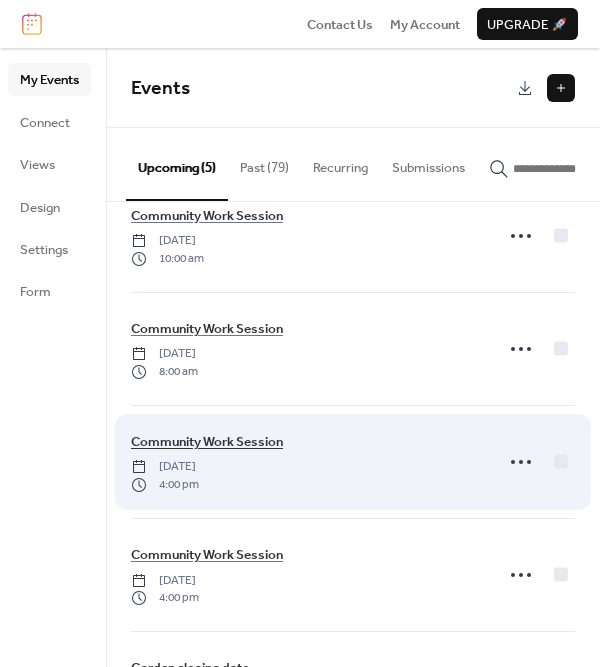 scroll, scrollTop: 45, scrollLeft: 0, axis: vertical 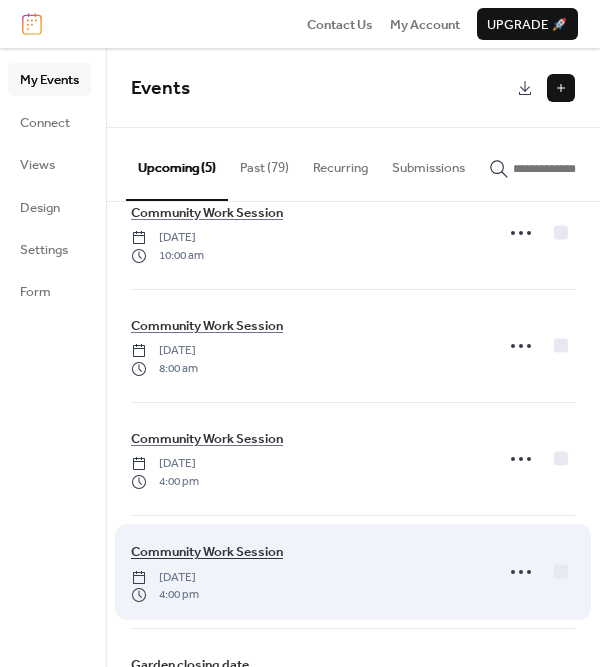 click on "Community Work Session" at bounding box center [207, 552] 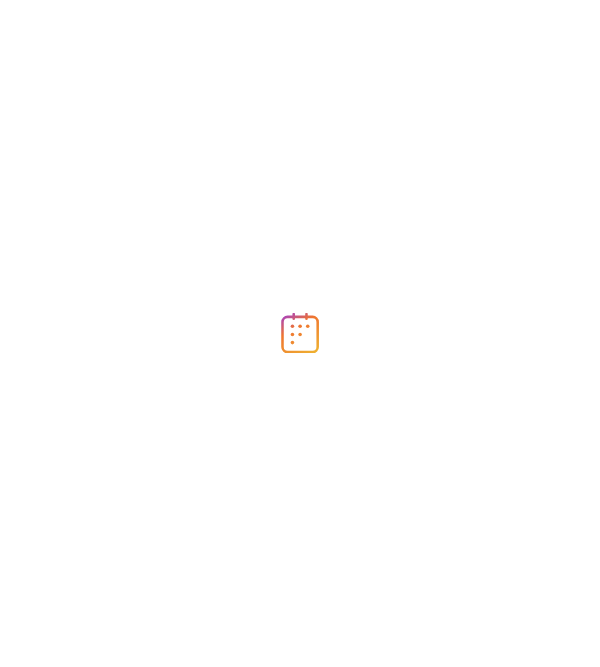 scroll, scrollTop: 0, scrollLeft: 0, axis: both 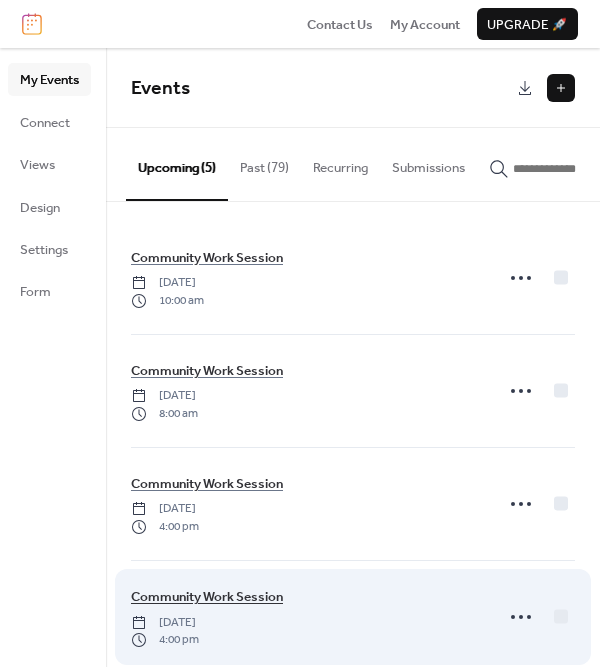 click on "Community Work Session" at bounding box center [207, 597] 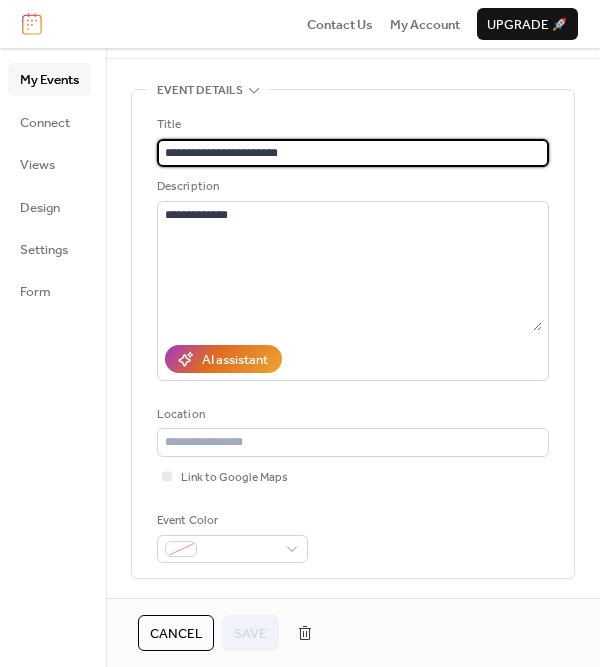 scroll, scrollTop: 0, scrollLeft: 0, axis: both 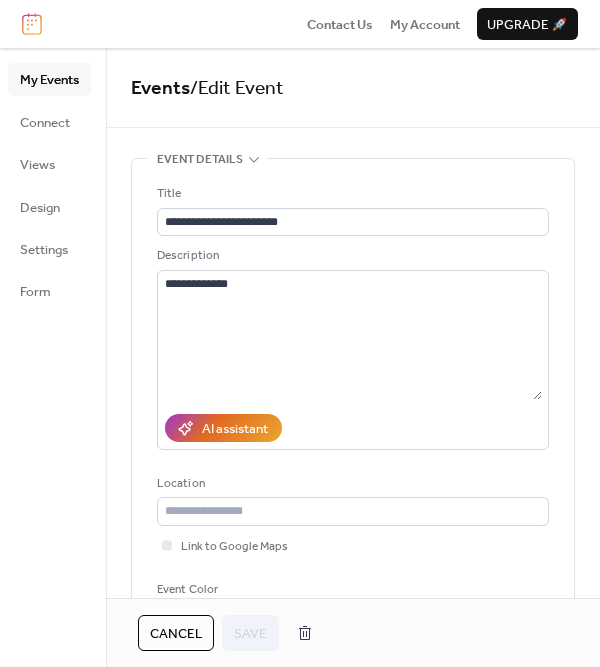 click on "My Events" at bounding box center (49, 79) 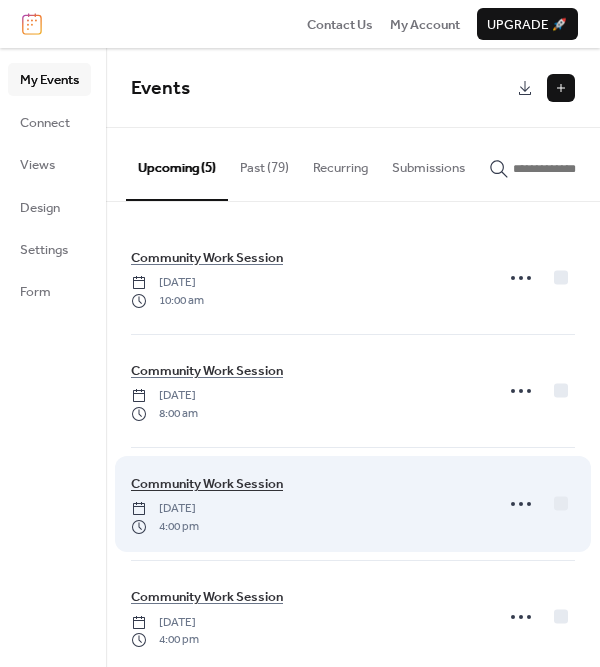 click on "Community Work Session" at bounding box center [207, 484] 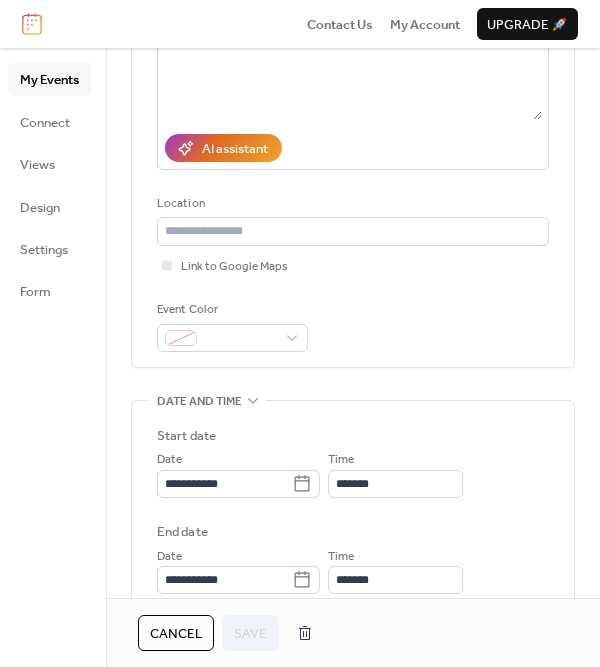 scroll, scrollTop: 285, scrollLeft: 0, axis: vertical 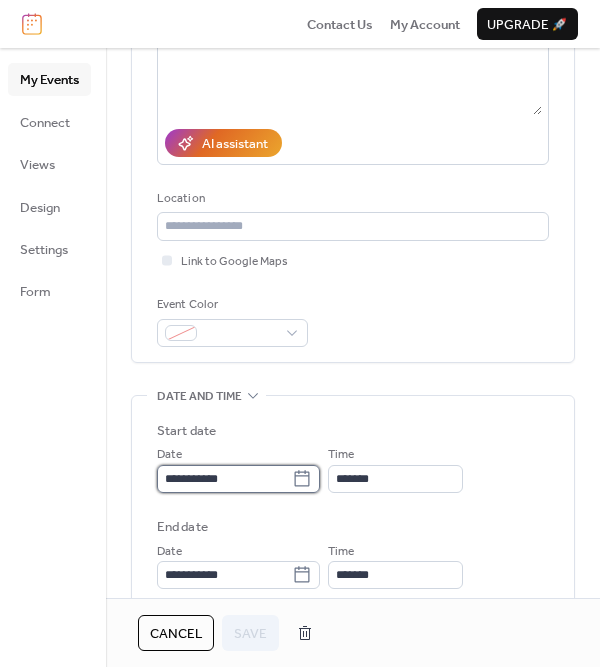 click on "**********" at bounding box center (224, 479) 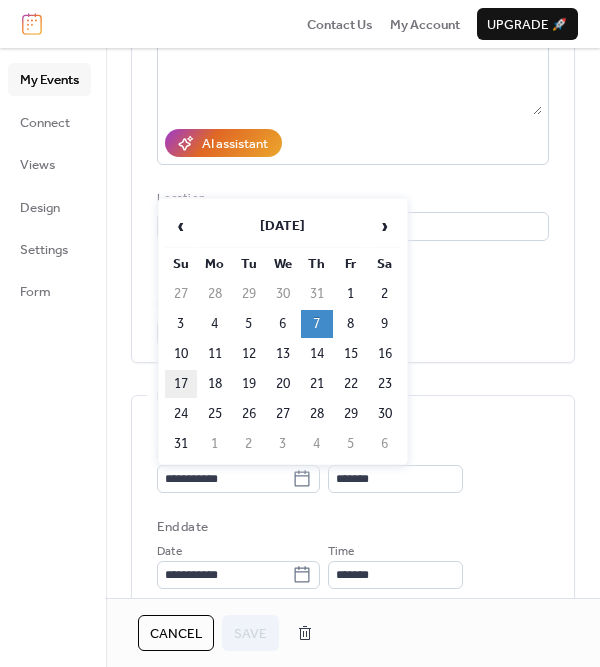 click on "17" at bounding box center (181, 384) 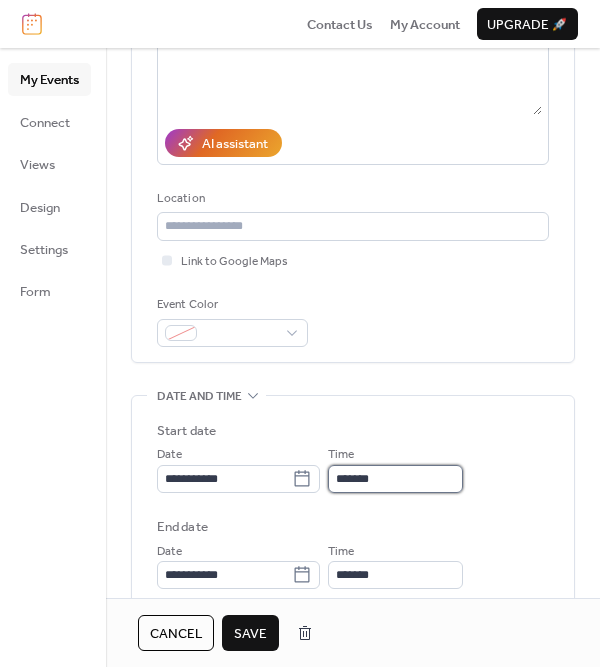 click on "*******" at bounding box center [395, 479] 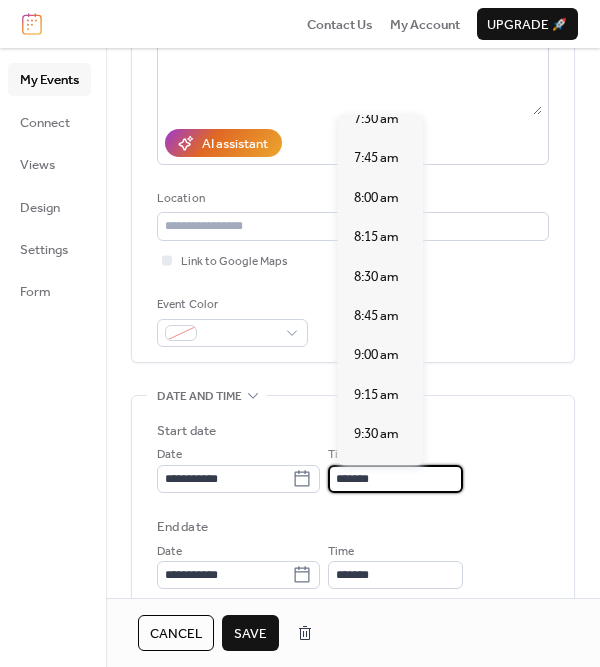 scroll, scrollTop: 1188, scrollLeft: 0, axis: vertical 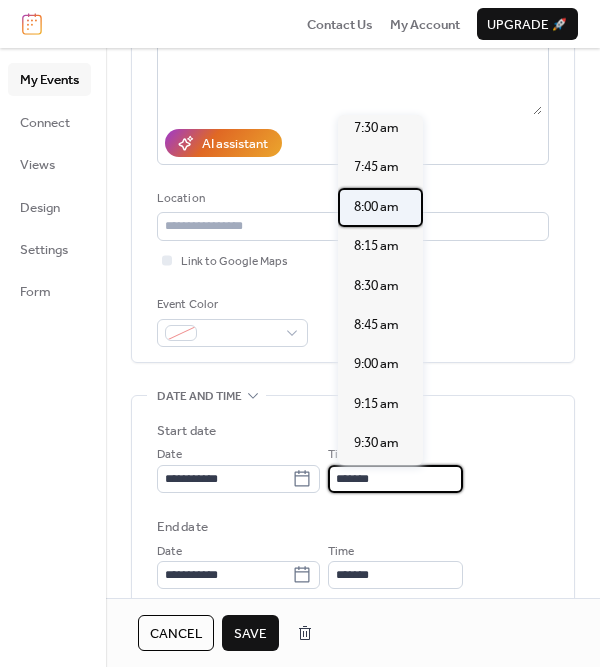 click on "8:00 am" at bounding box center [376, 207] 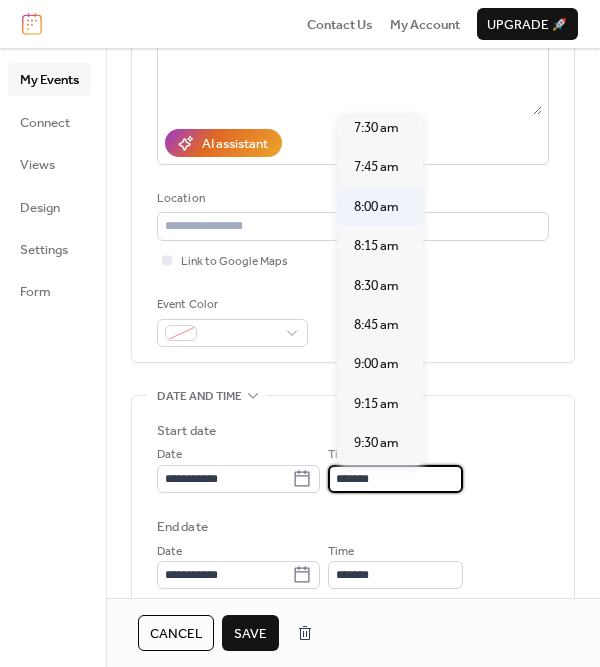 type on "*******" 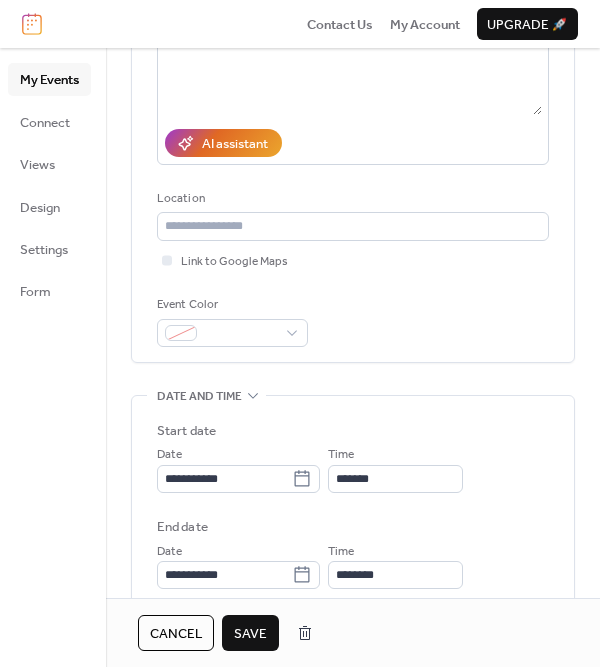 click on "Save" at bounding box center [250, 633] 